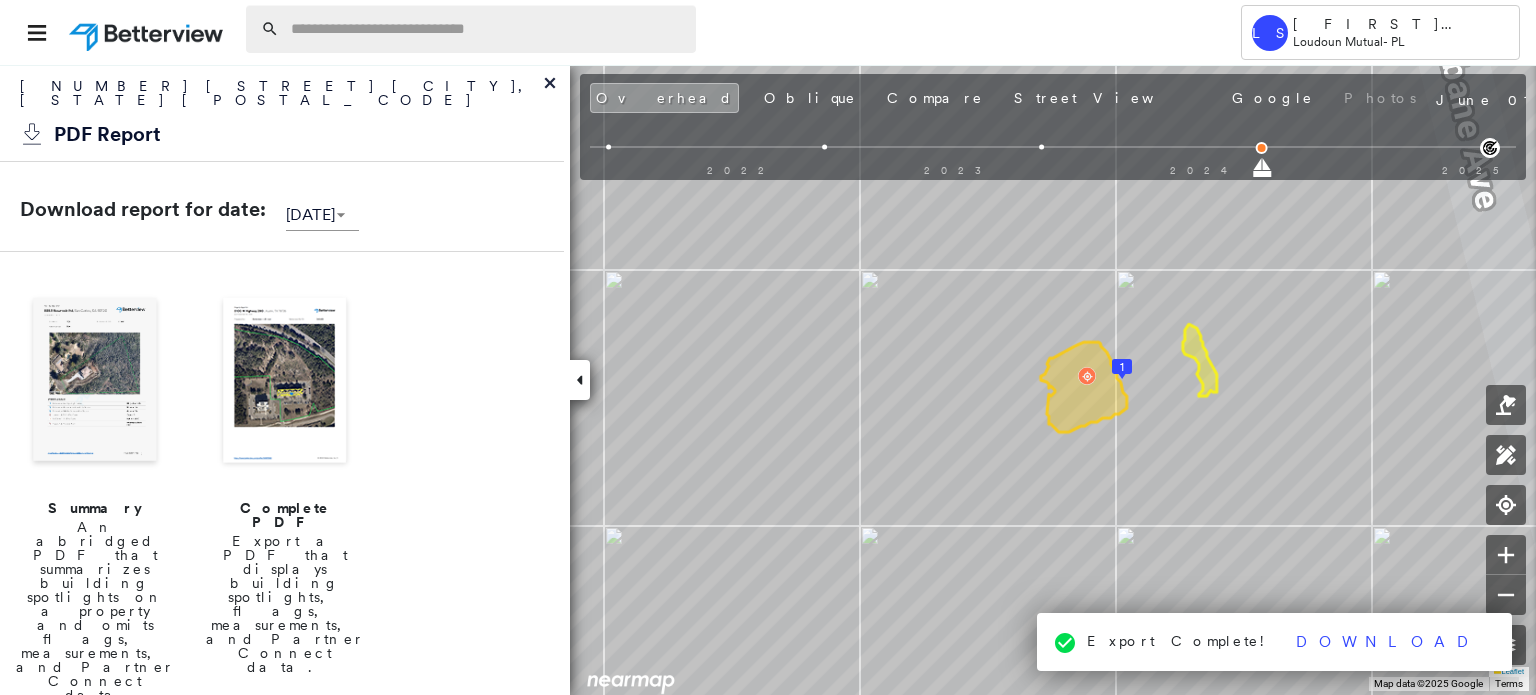 scroll, scrollTop: 0, scrollLeft: 0, axis: both 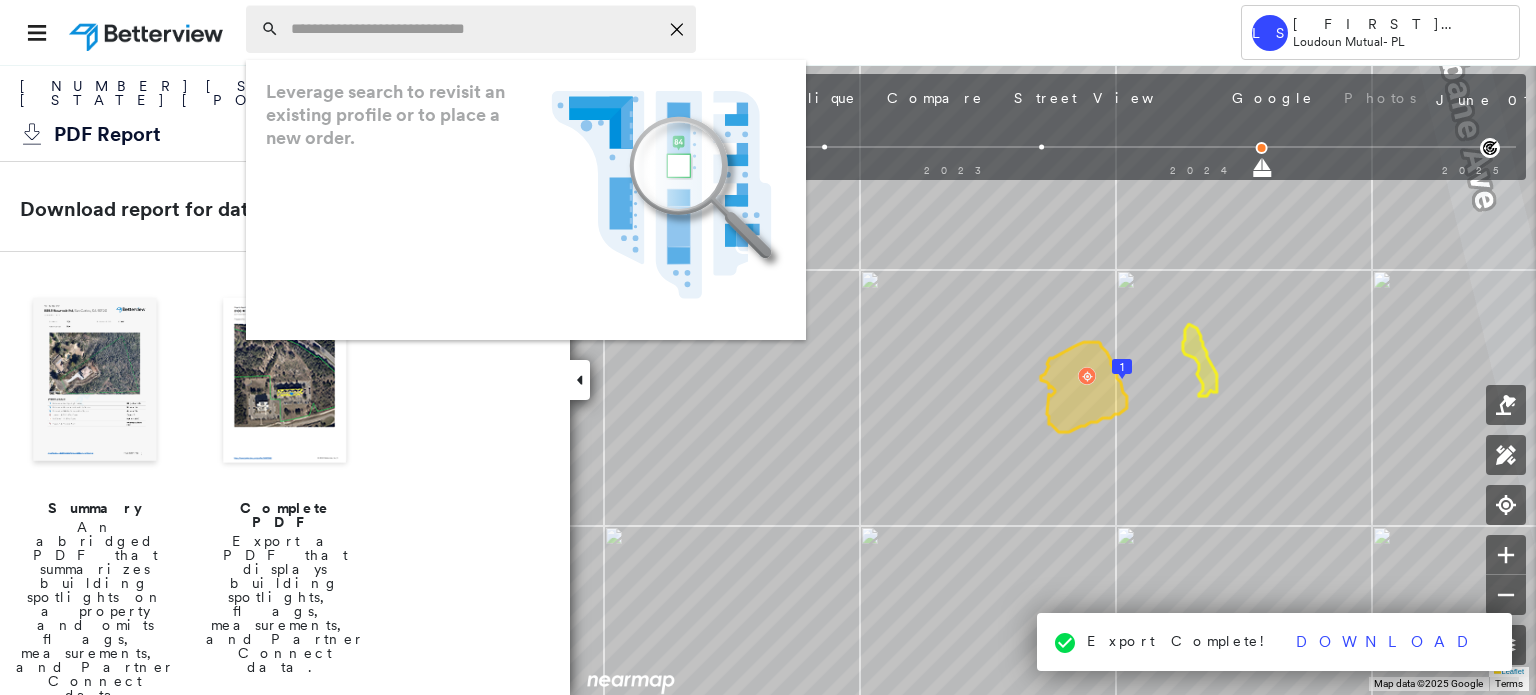 paste on "**********" 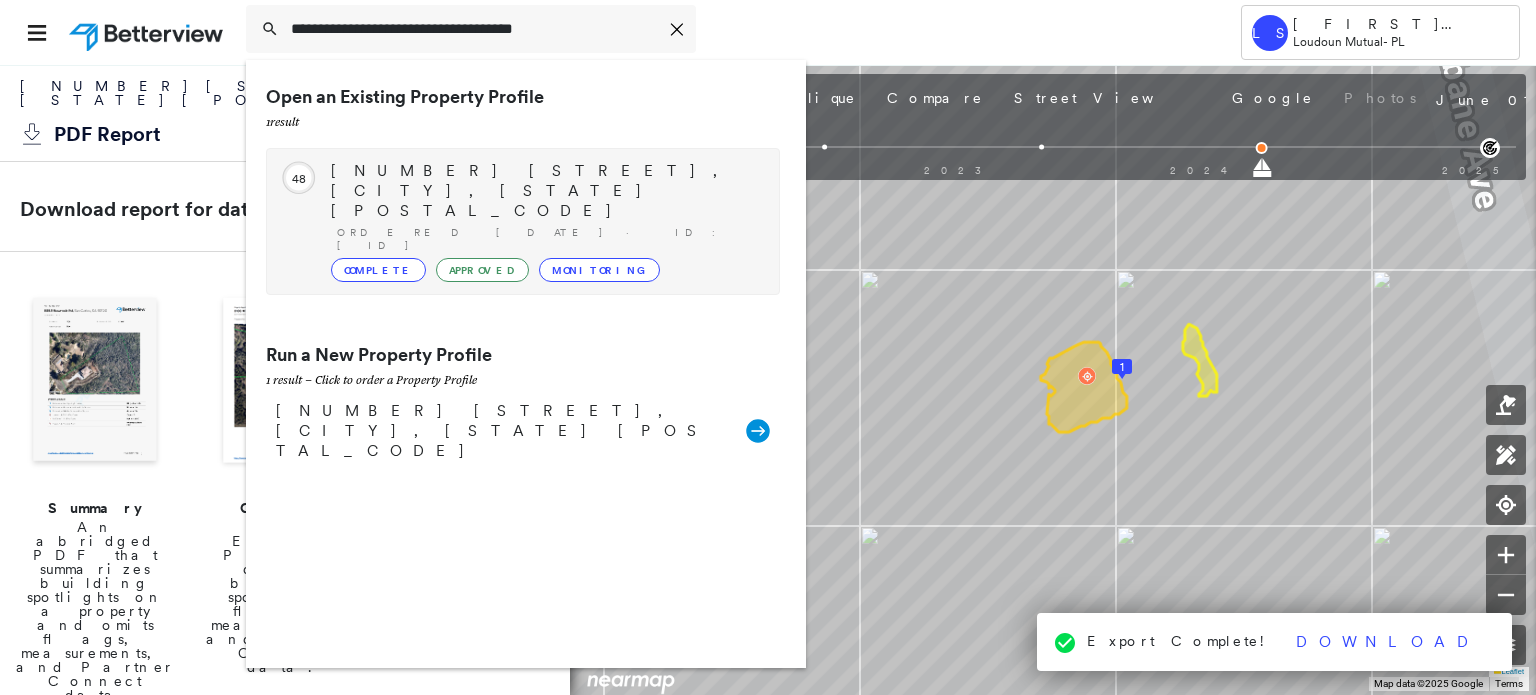 type on "**********" 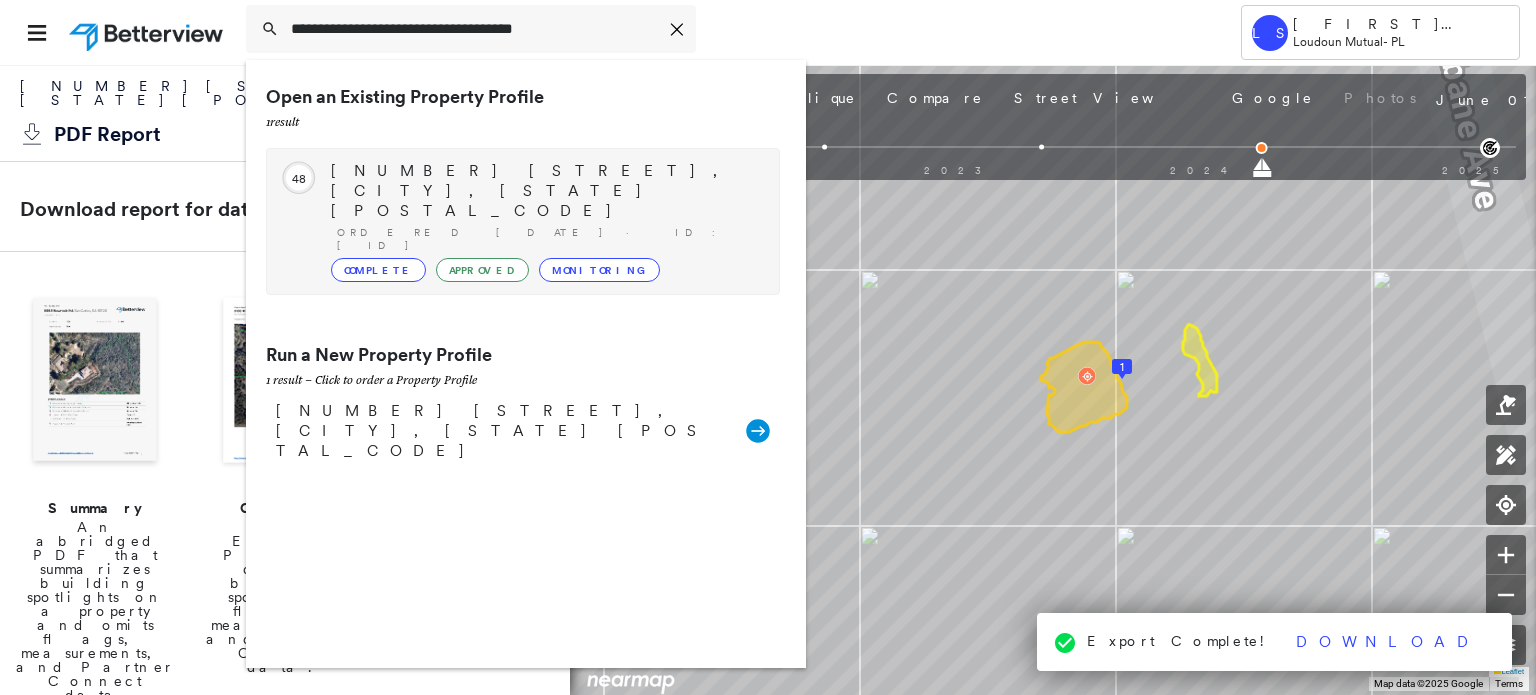 click on "[NUMBER] [STREET], [CITY], [STATE] [POSTAL_CODE]" at bounding box center [545, 191] 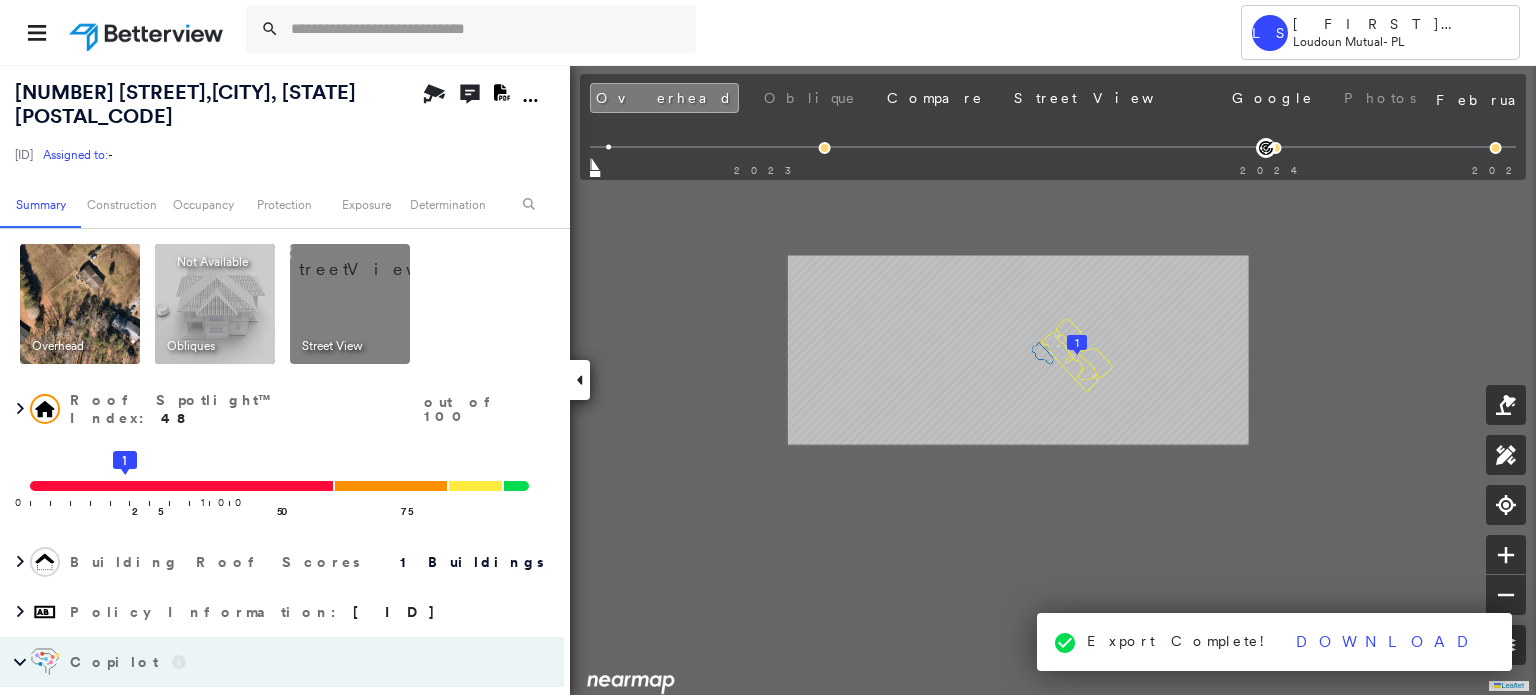 scroll, scrollTop: 12, scrollLeft: 0, axis: vertical 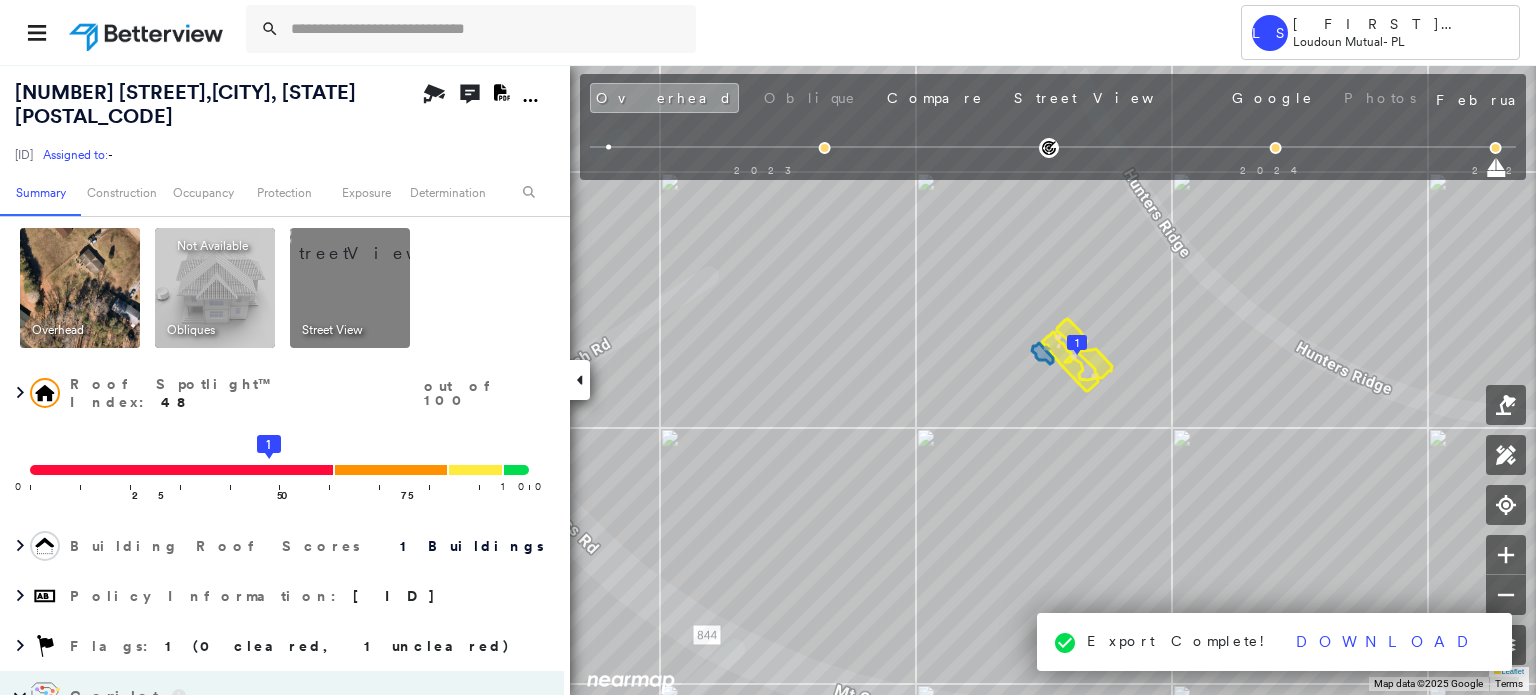 click on "Download PDF Report" 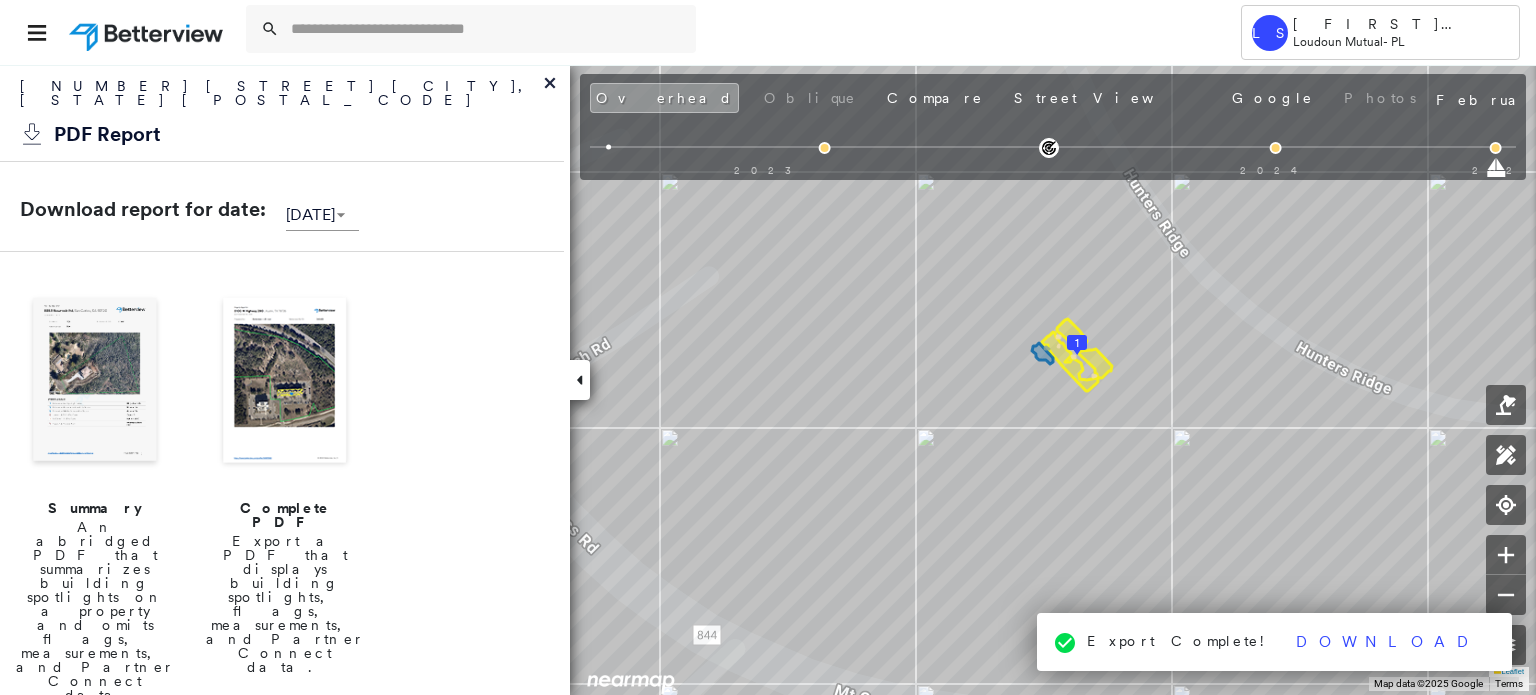 click at bounding box center (95, 382) 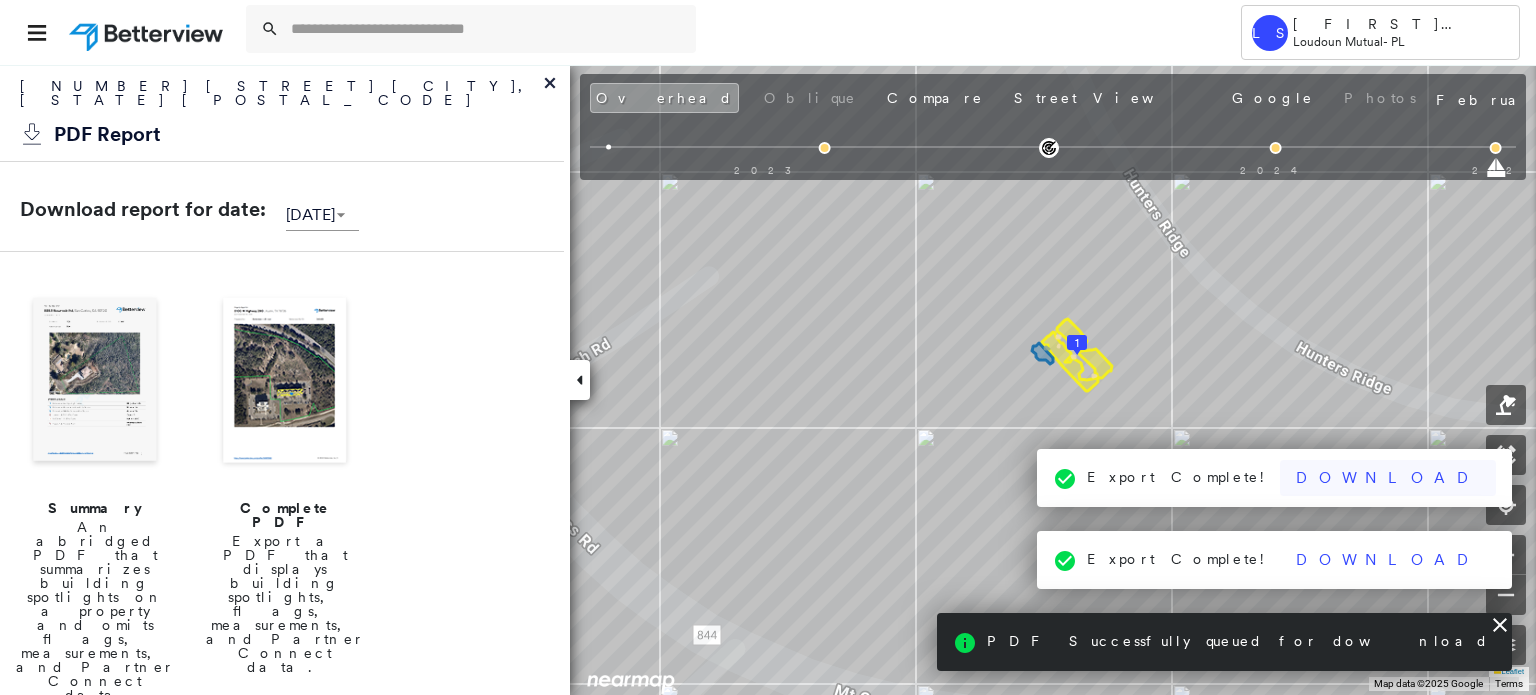 click on "Download" at bounding box center [1388, 478] 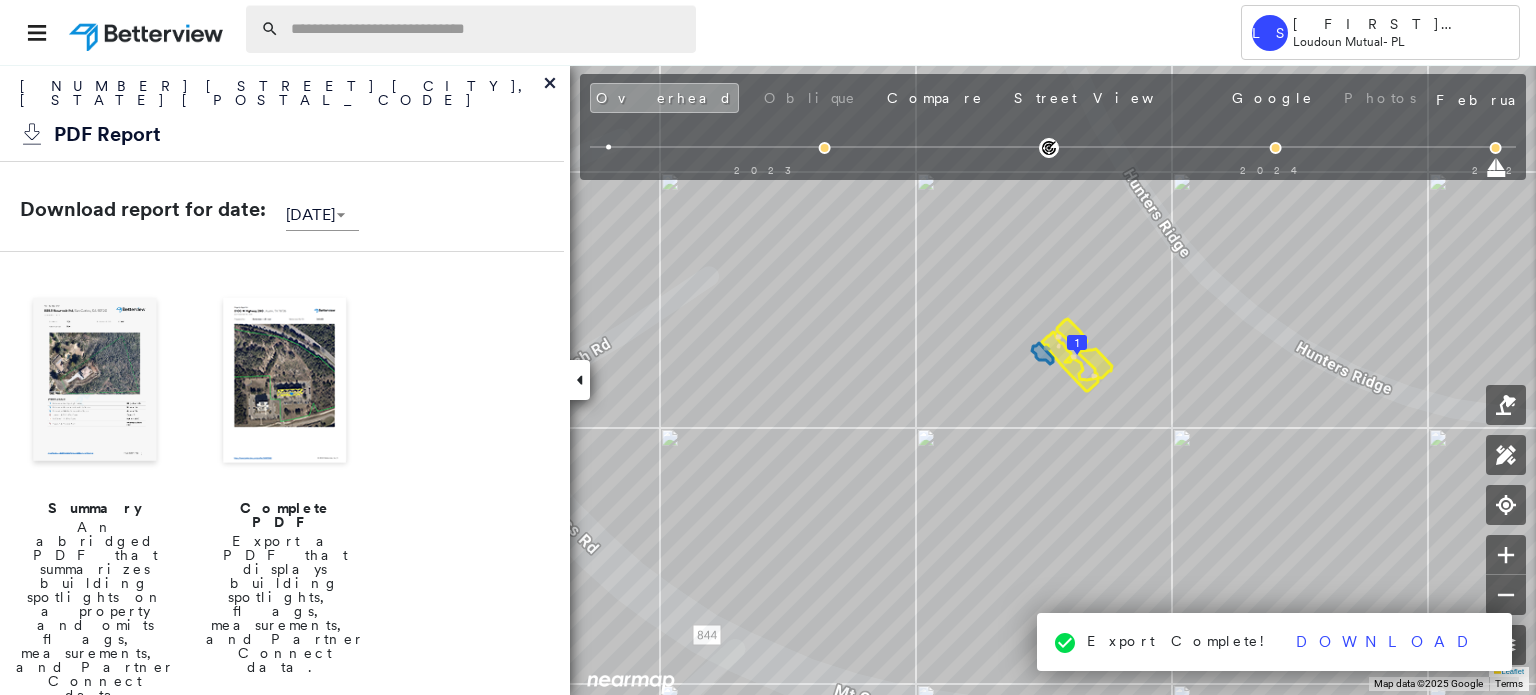 click at bounding box center [487, 29] 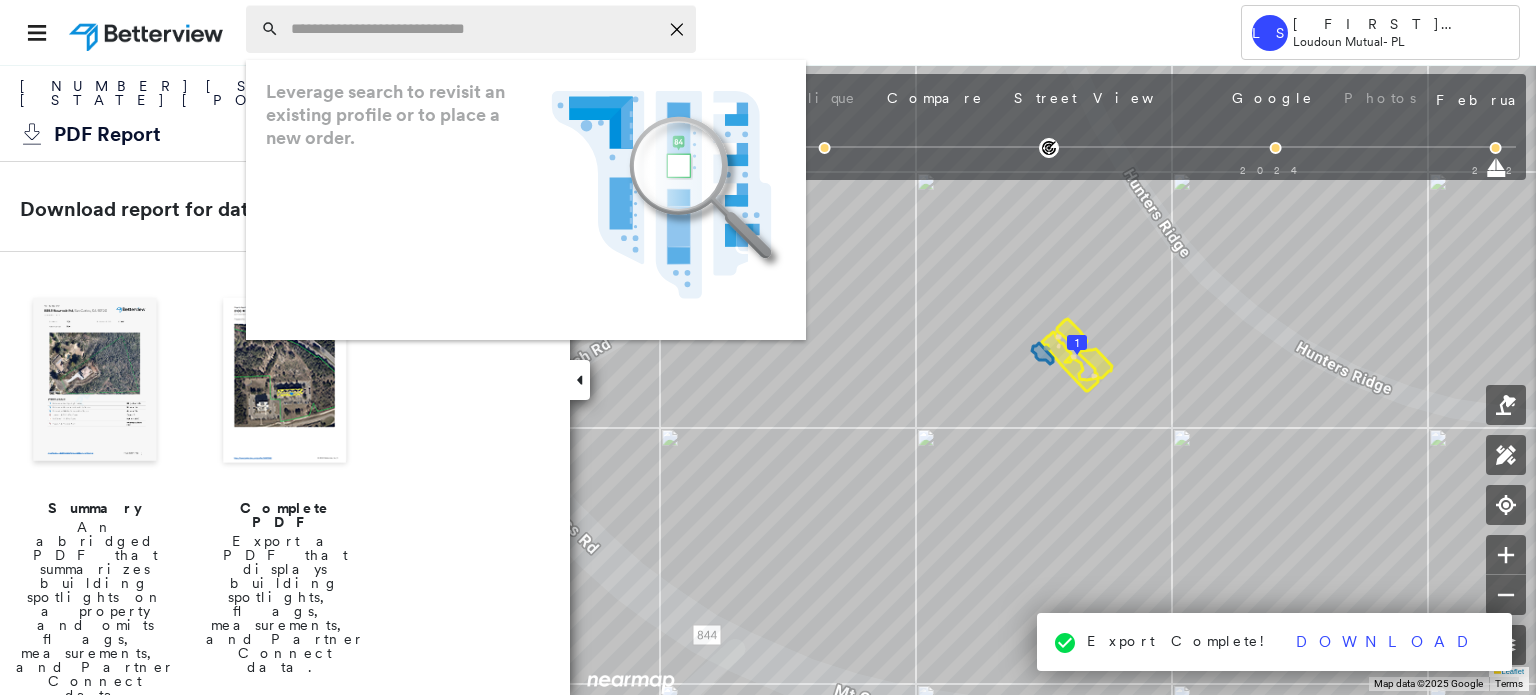 paste on "**********" 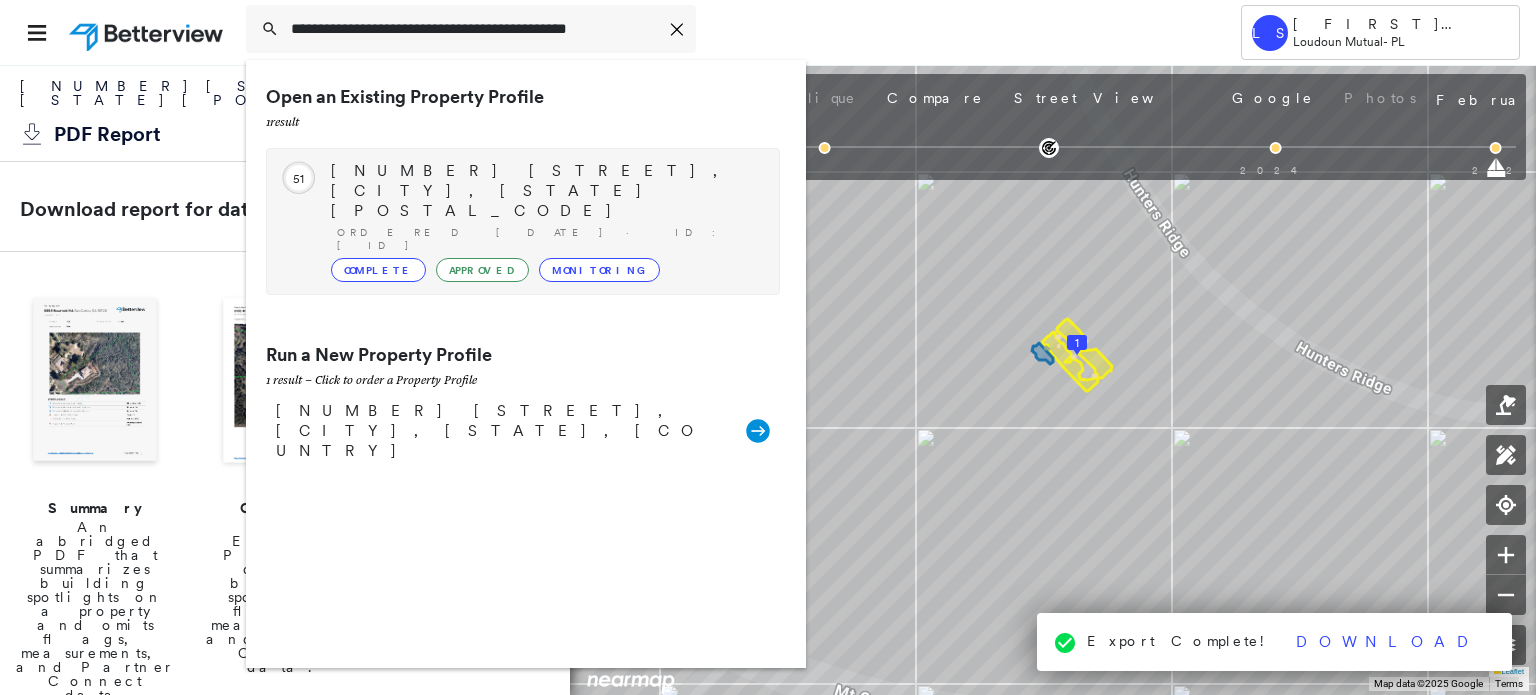 type on "**********" 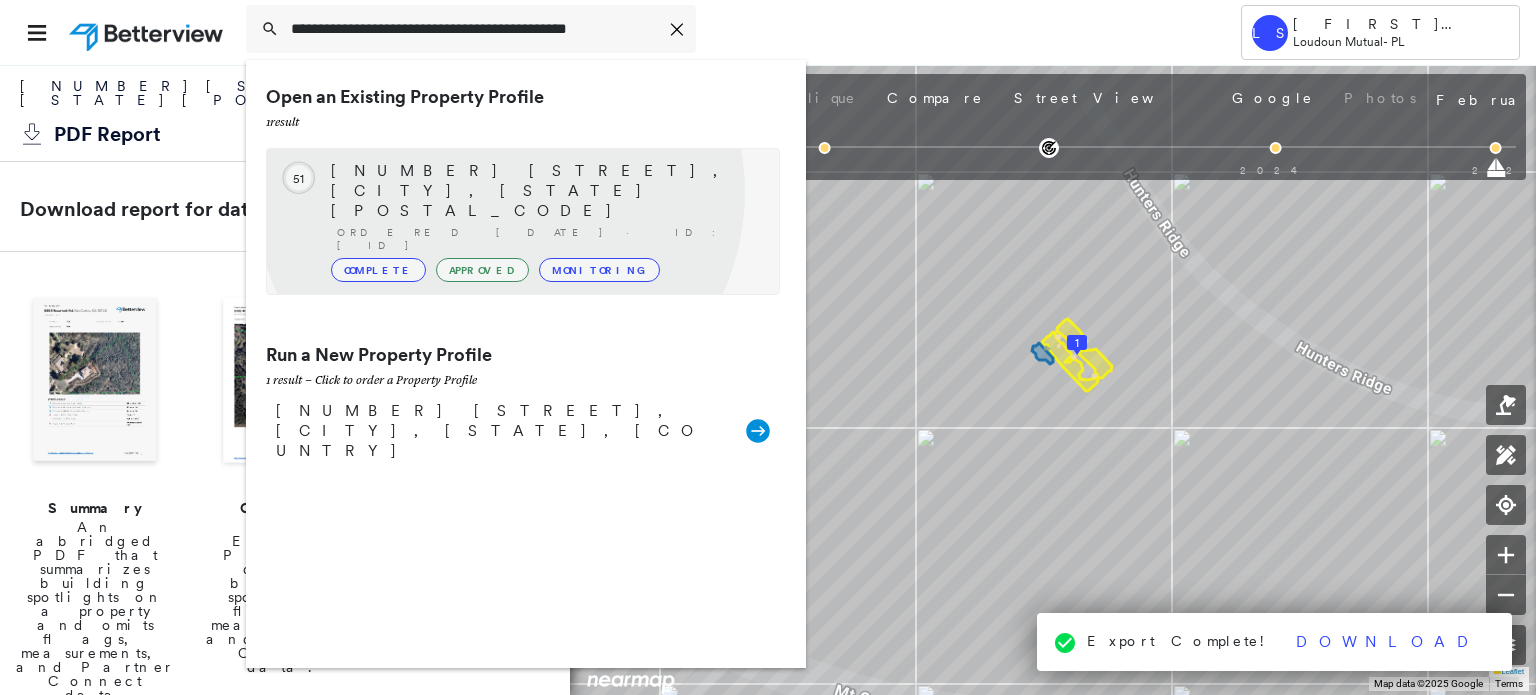 click on "Ordered [DATE] · ID: [ID]" at bounding box center (548, 239) 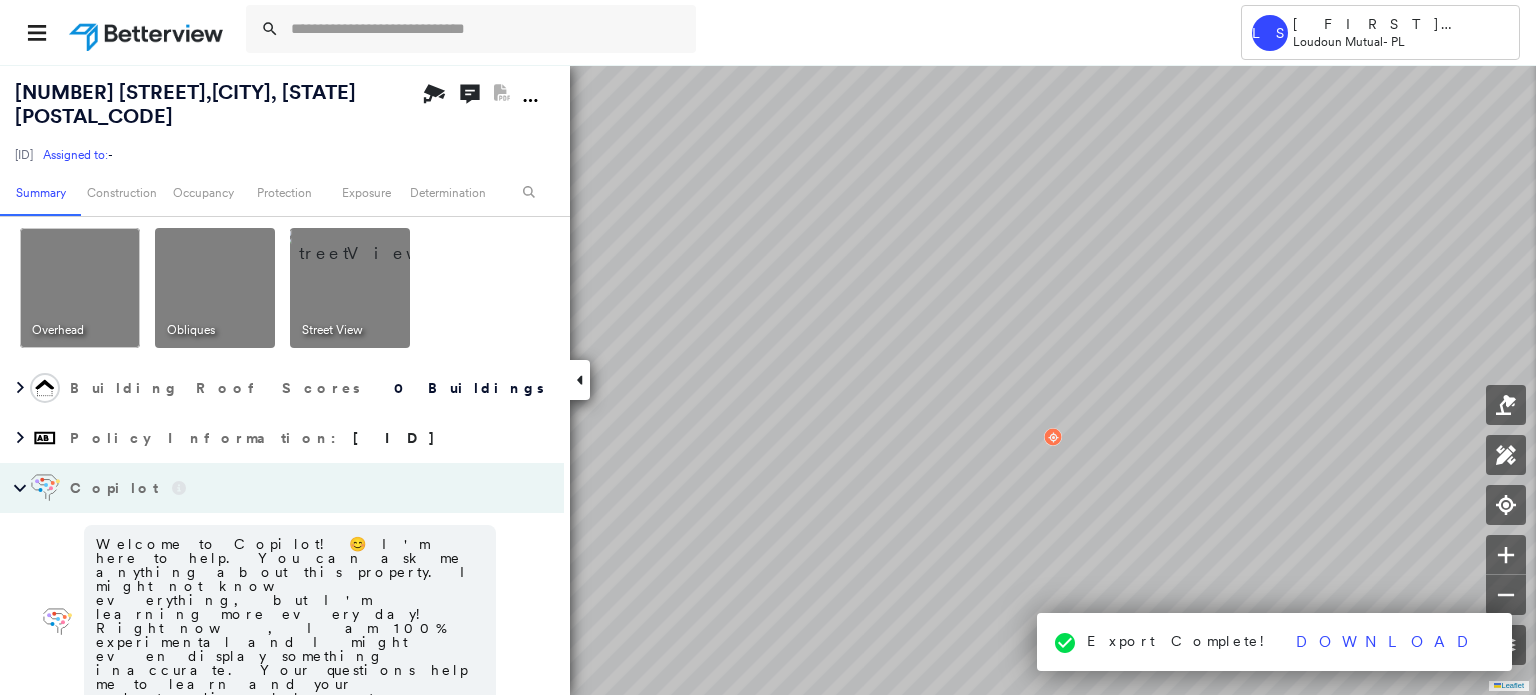 scroll, scrollTop: 36, scrollLeft: 0, axis: vertical 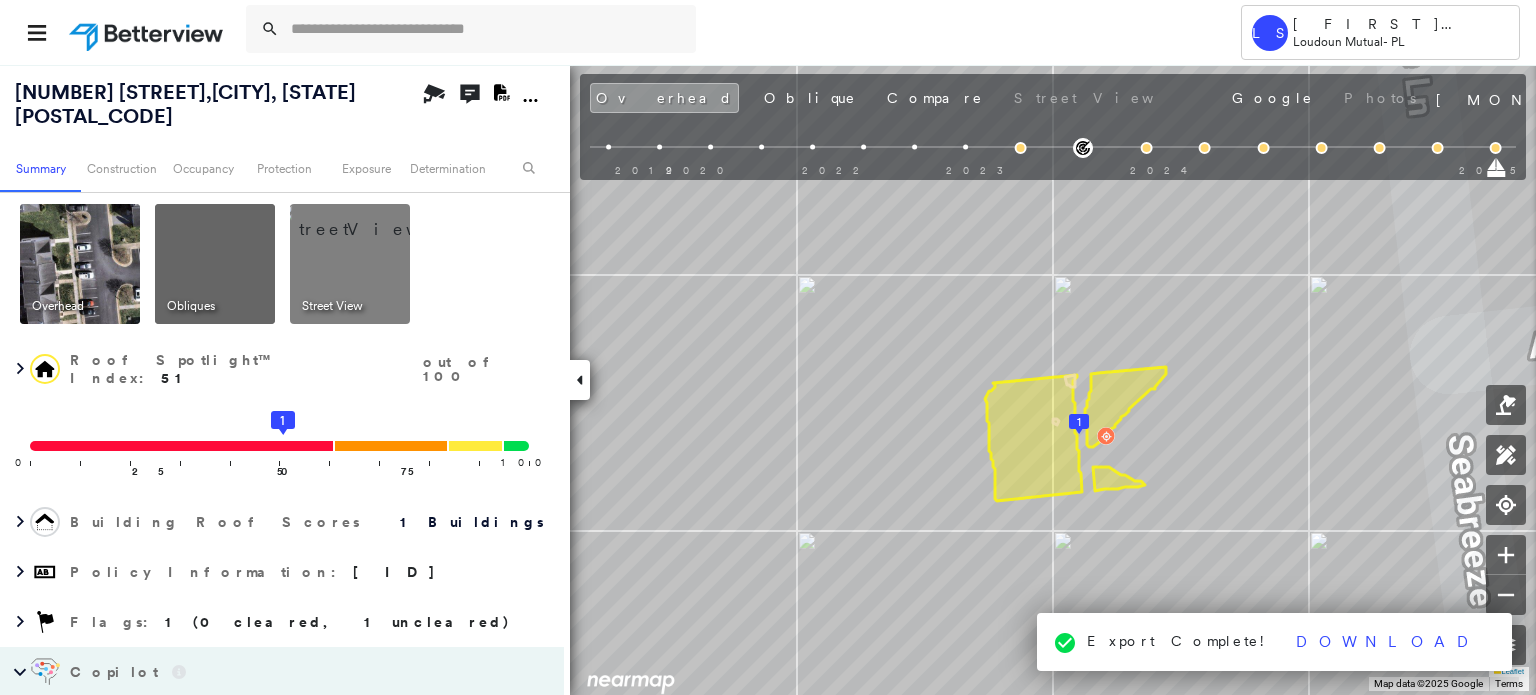 click on "Download PDF Report" 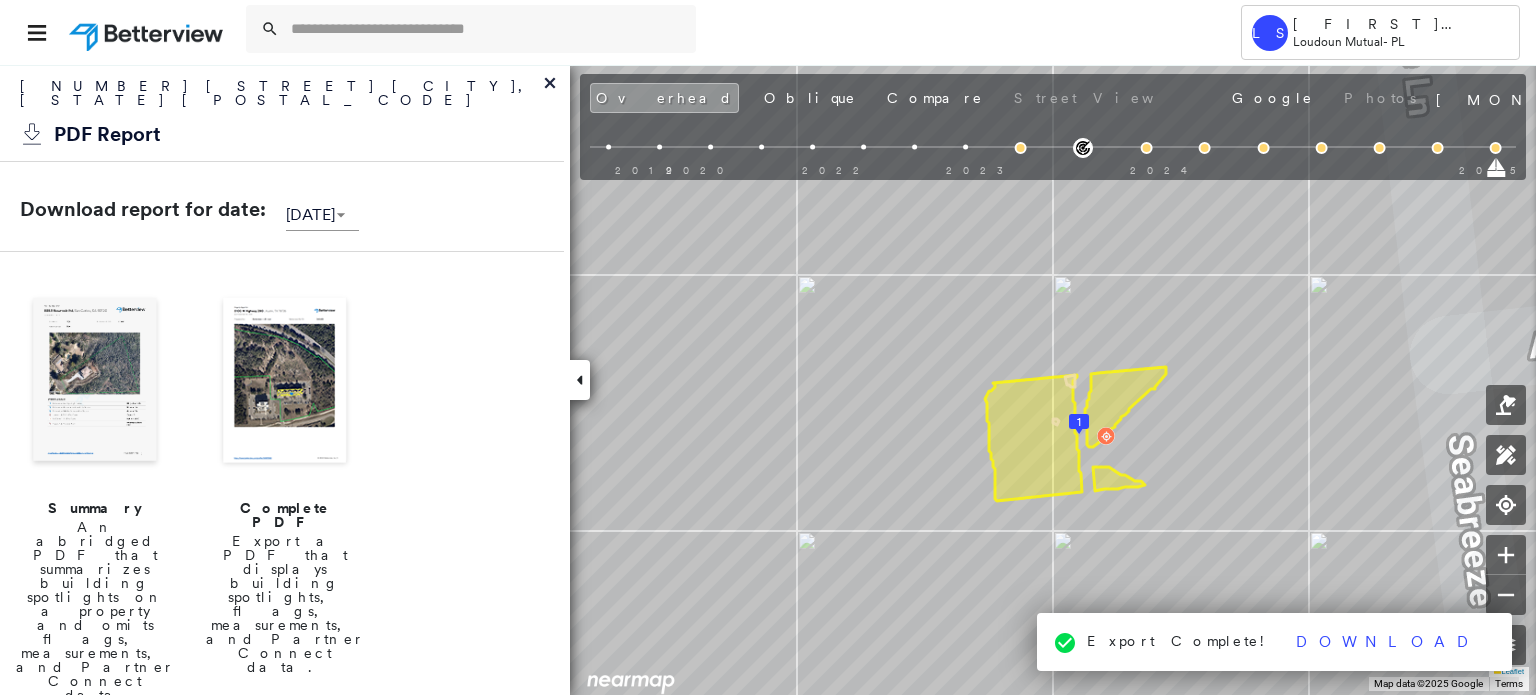 click at bounding box center [95, 382] 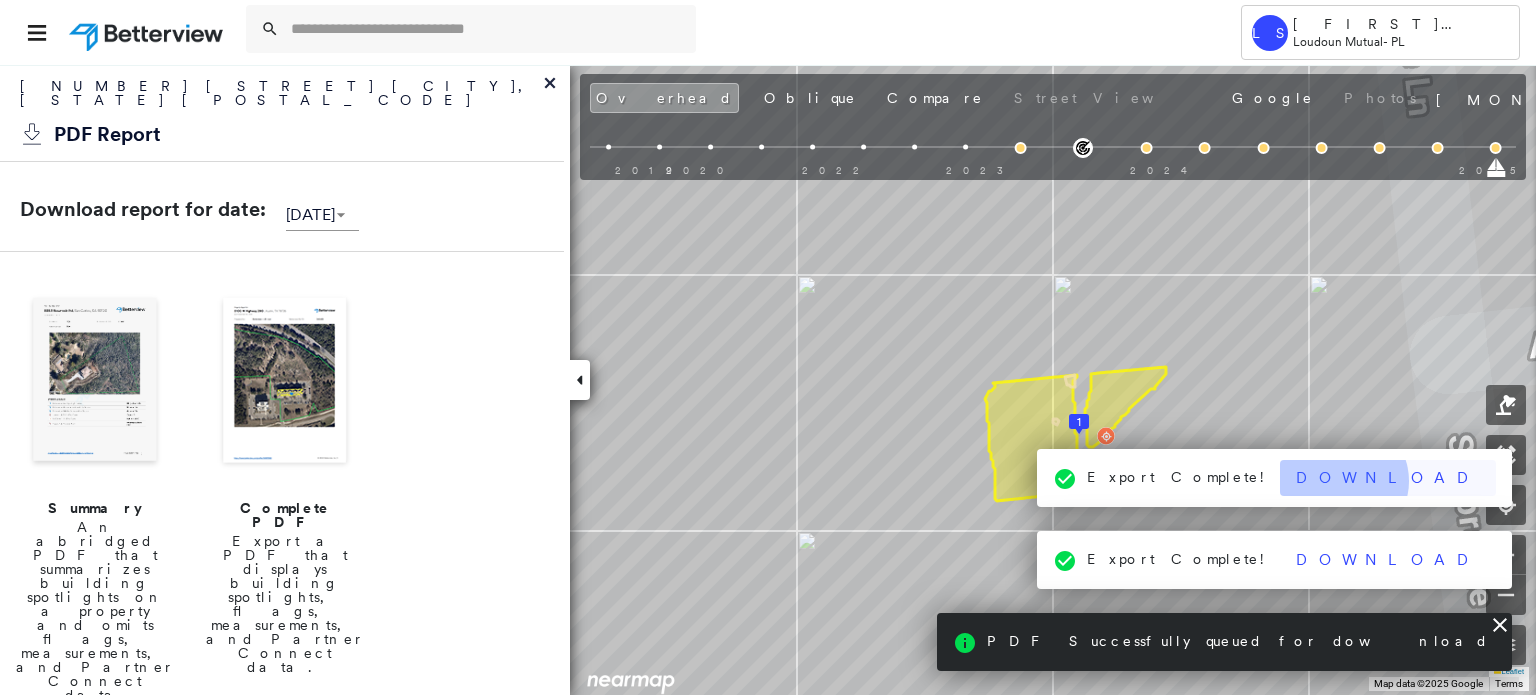 click on "Download" at bounding box center (1388, 478) 